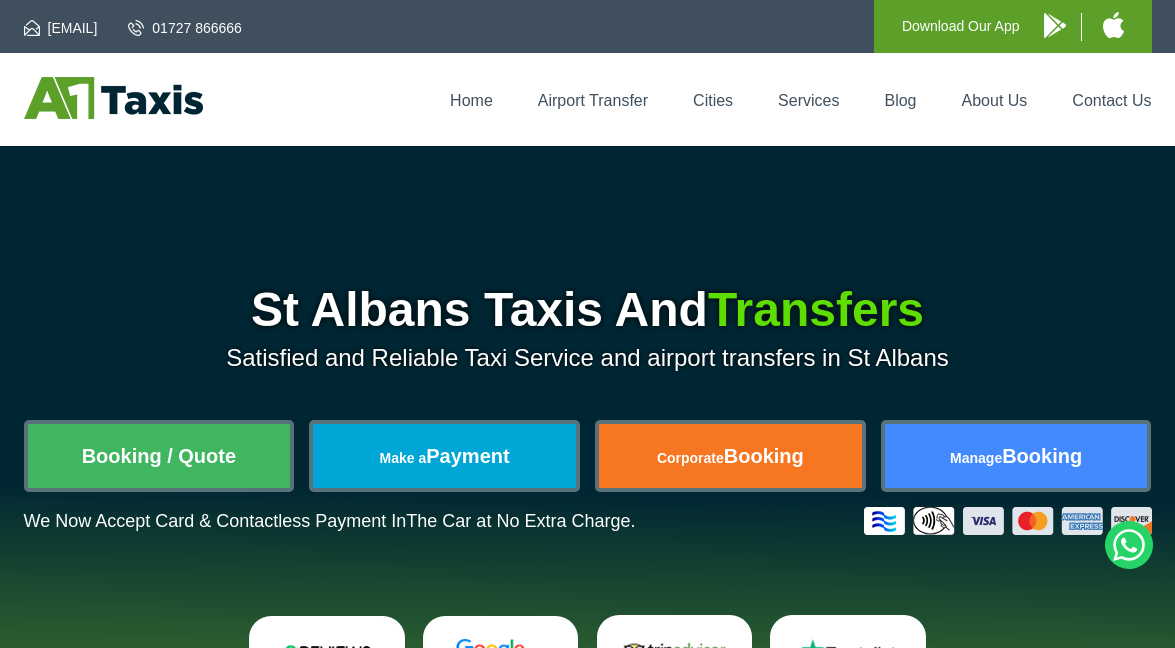 scroll, scrollTop: 0, scrollLeft: 0, axis: both 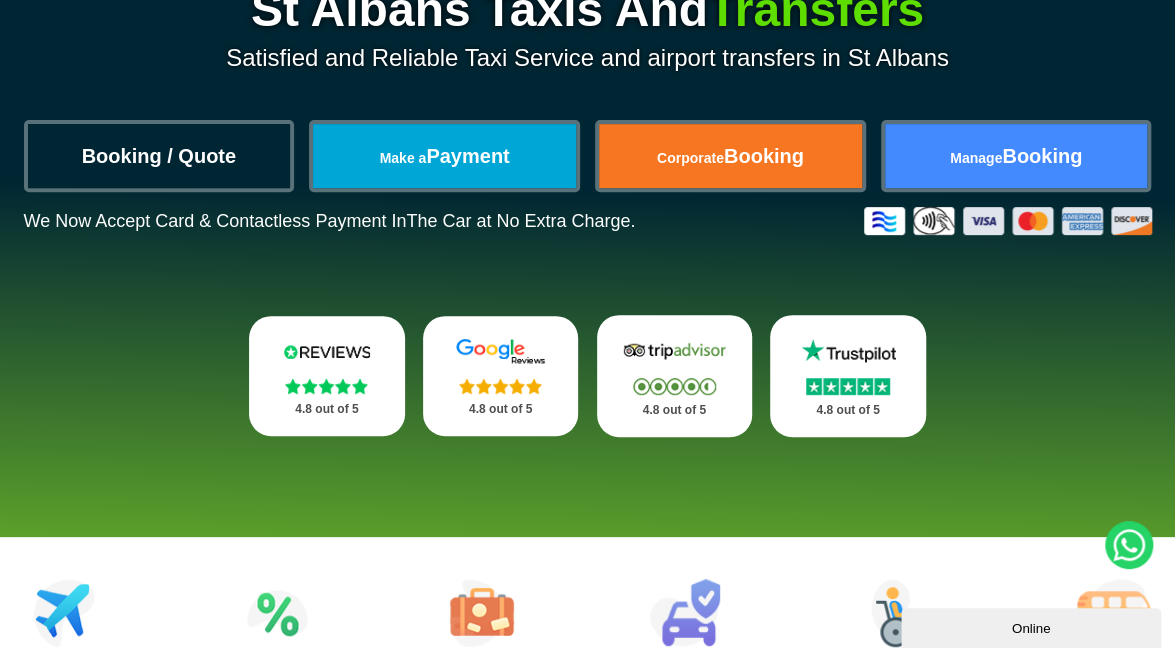 click on "Booking / Quote" at bounding box center [159, 156] 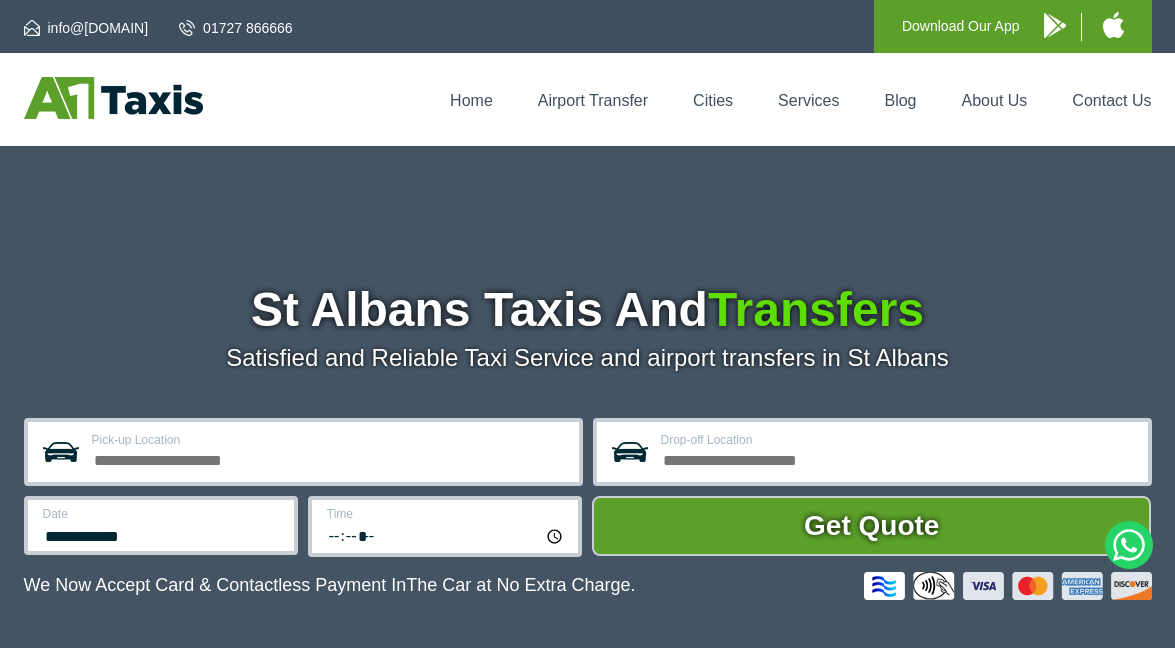scroll, scrollTop: 0, scrollLeft: 0, axis: both 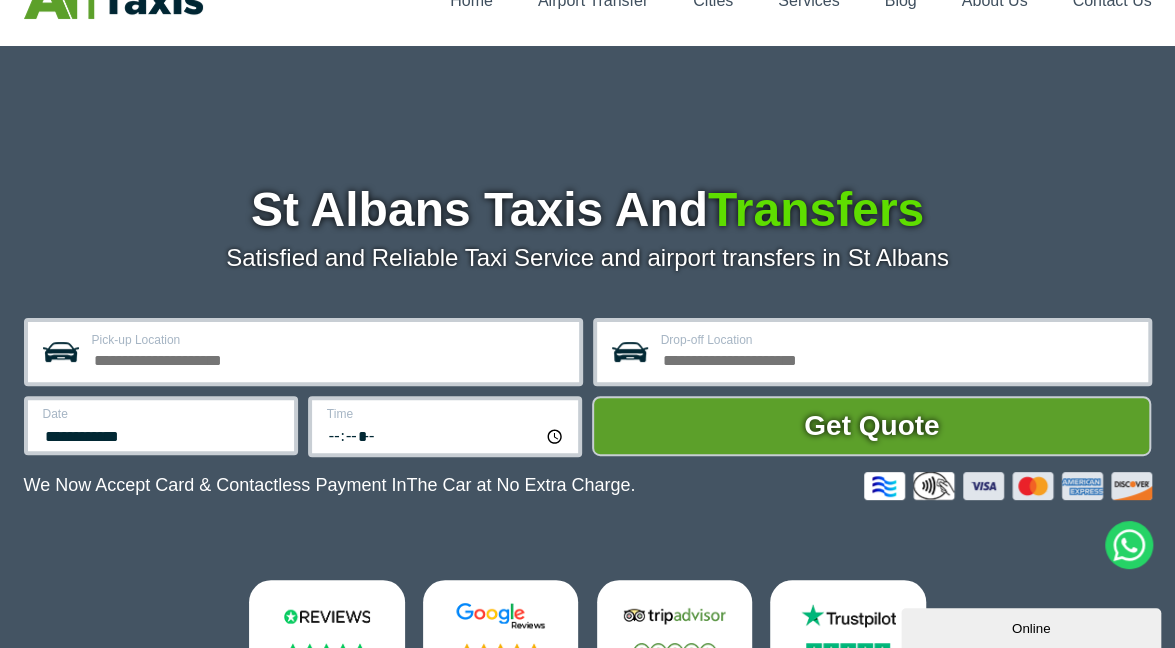 click on "Pick-up Location" at bounding box center [329, 358] 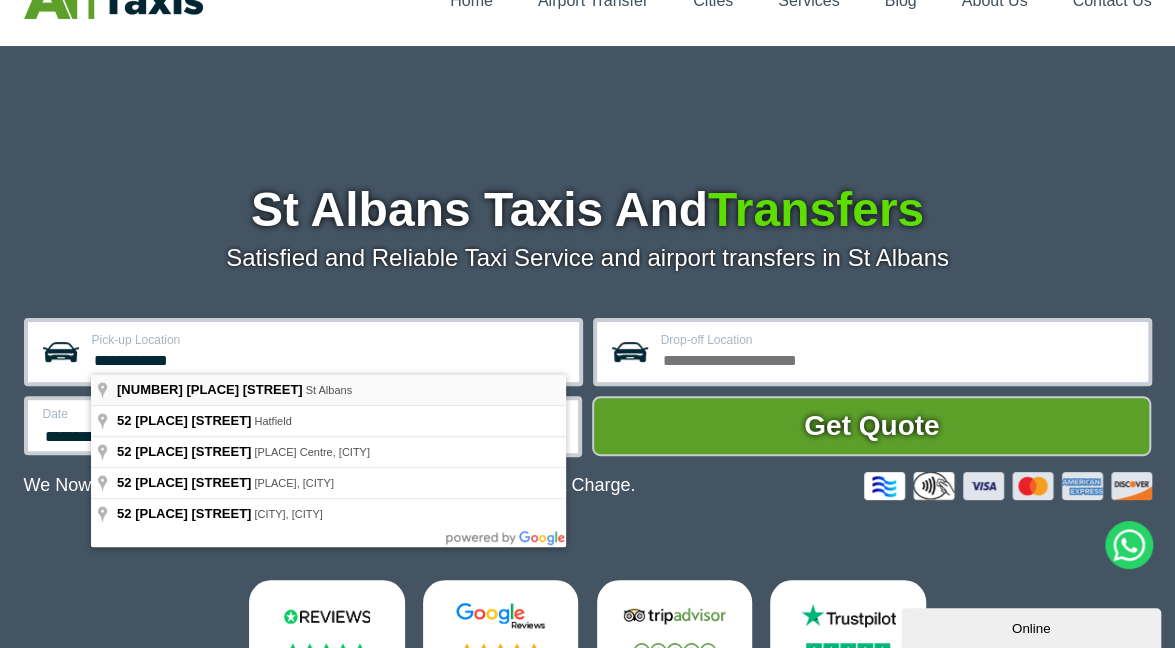 type on "**********" 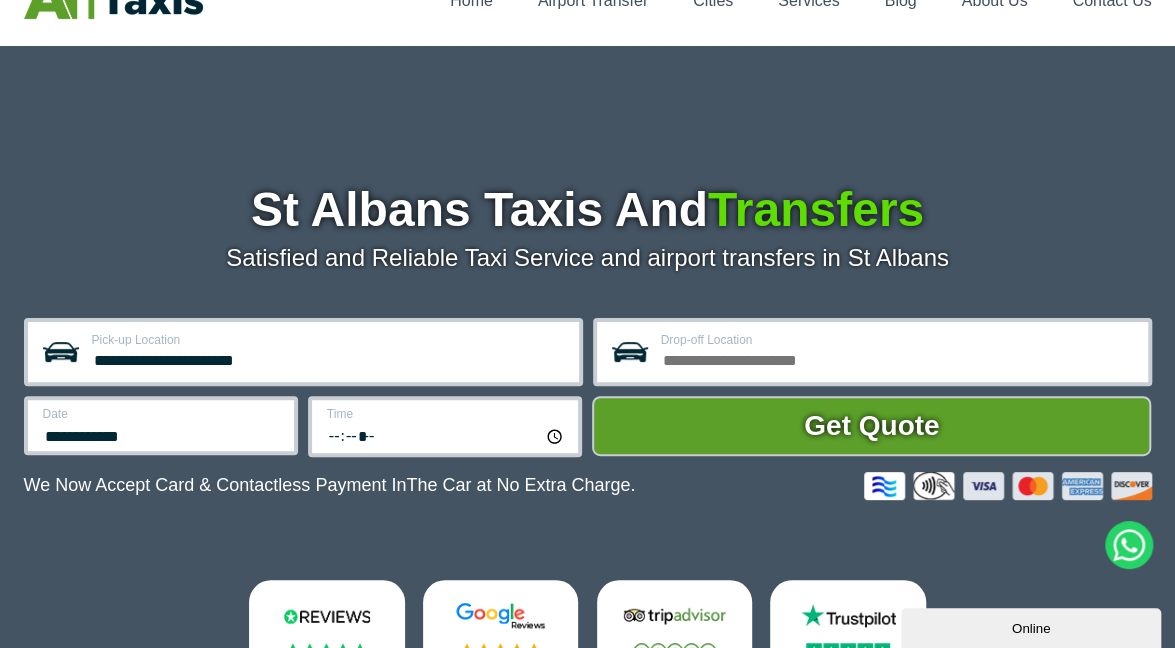 click on "Drop-off Location" at bounding box center (898, 358) 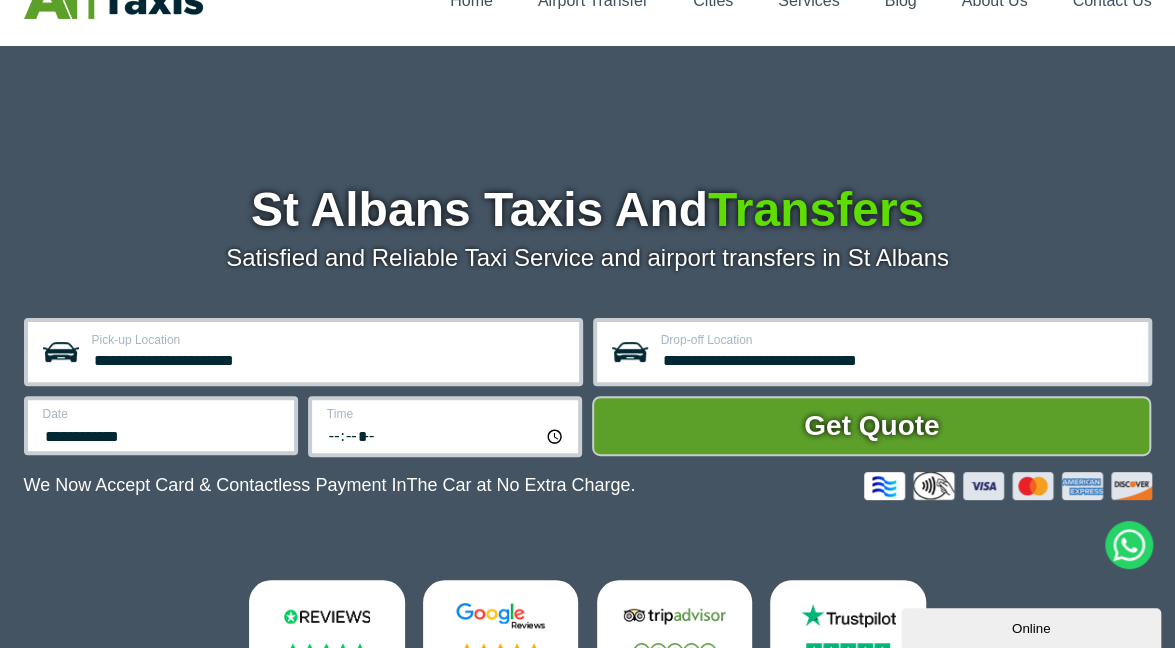 type on "**********" 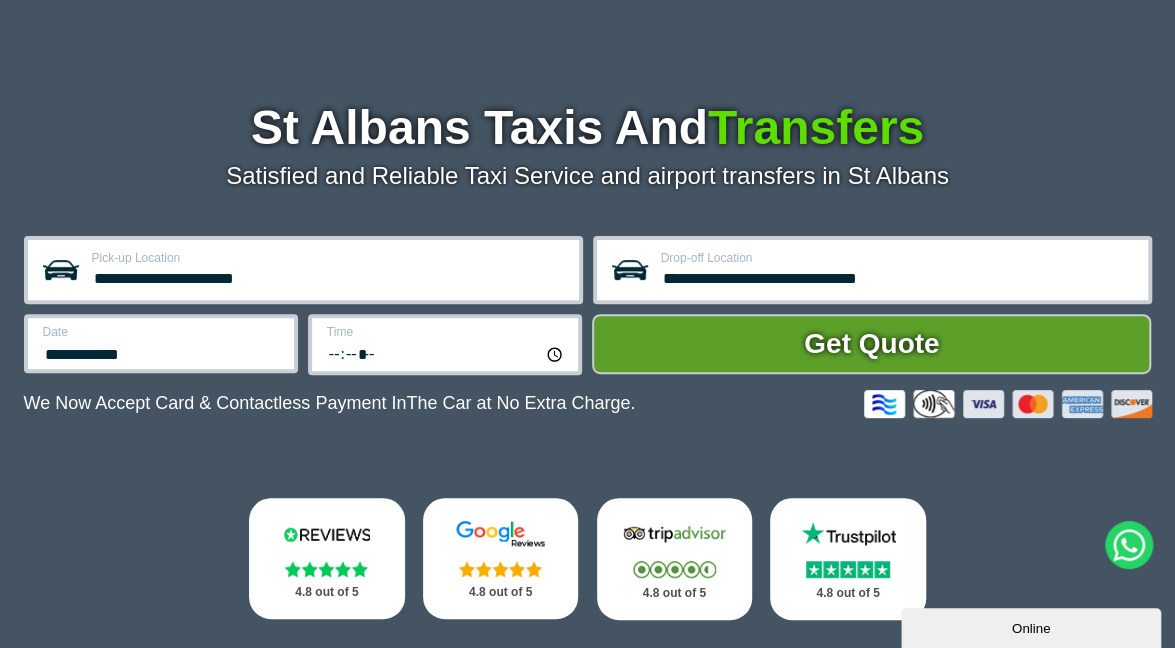 click on "**********" at bounding box center (161, 343) 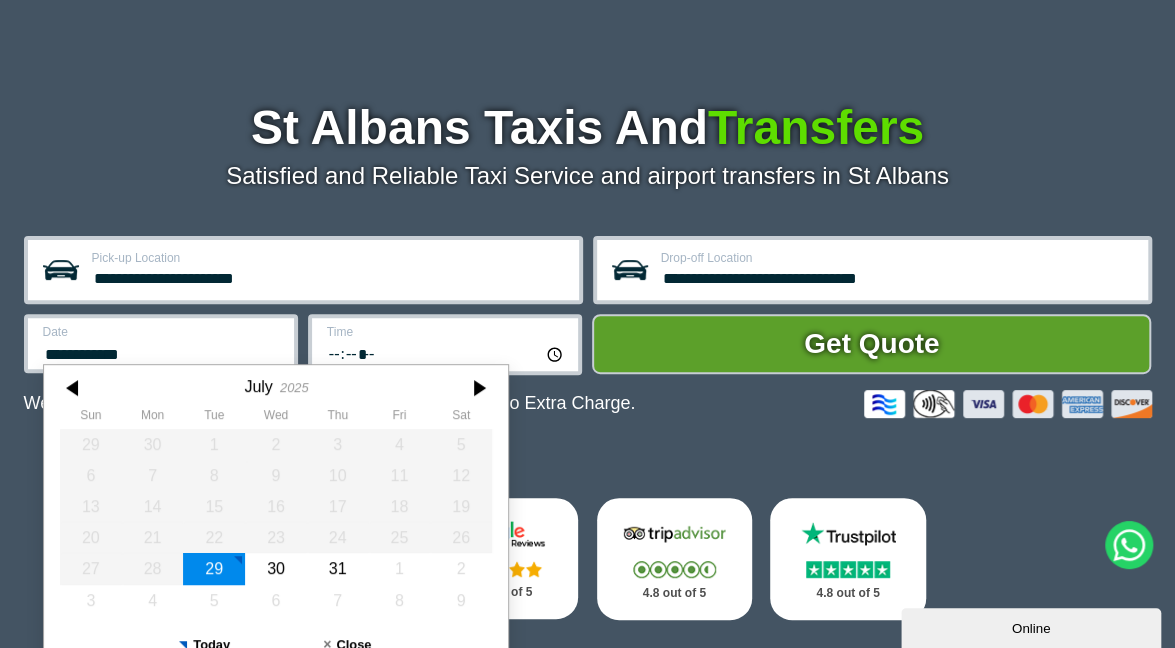 scroll, scrollTop: 282, scrollLeft: 0, axis: vertical 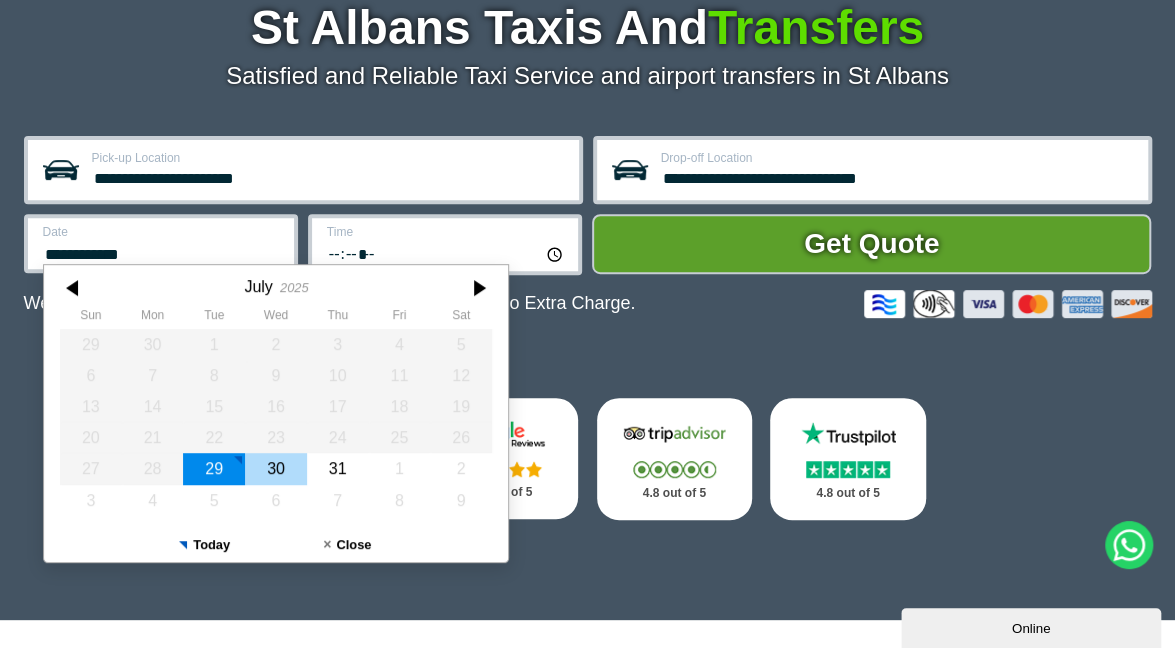 click on "30" at bounding box center (276, 468) 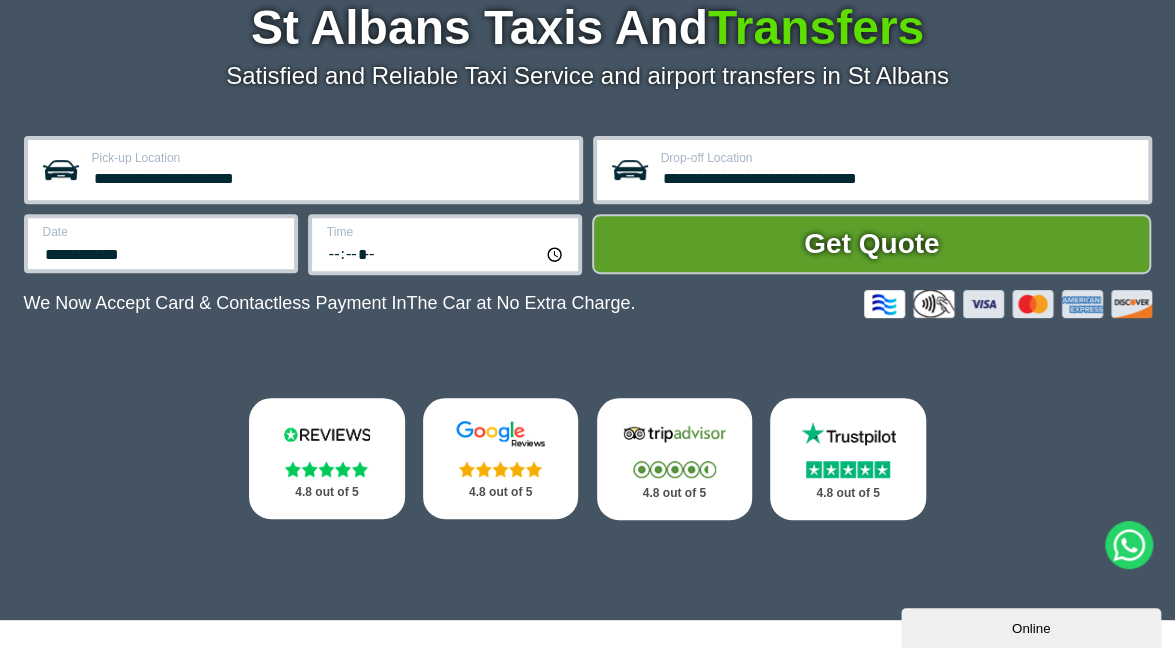 click on "*****" at bounding box center (446, 253) 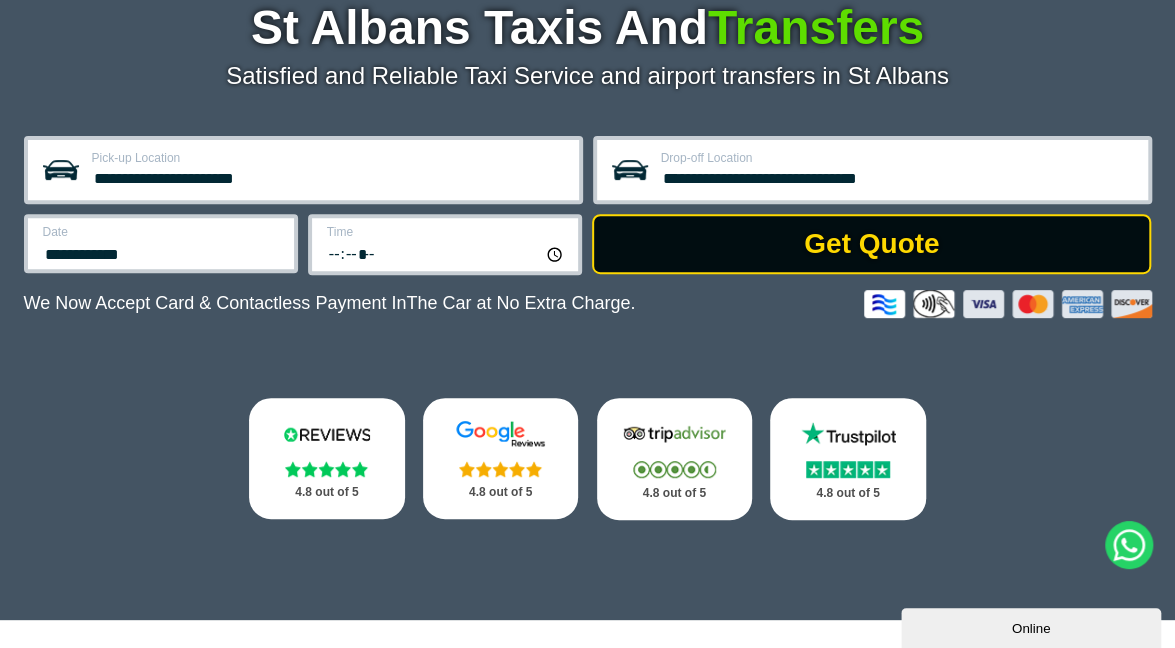 click on "Get Quote" at bounding box center [871, 244] 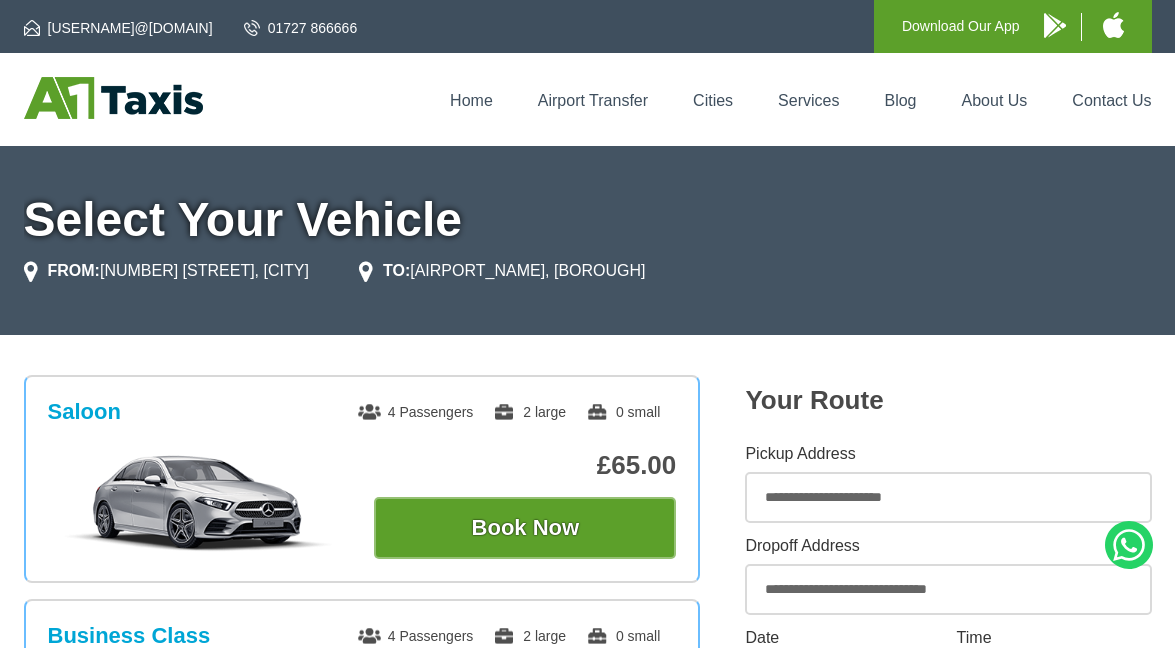 scroll, scrollTop: 0, scrollLeft: 0, axis: both 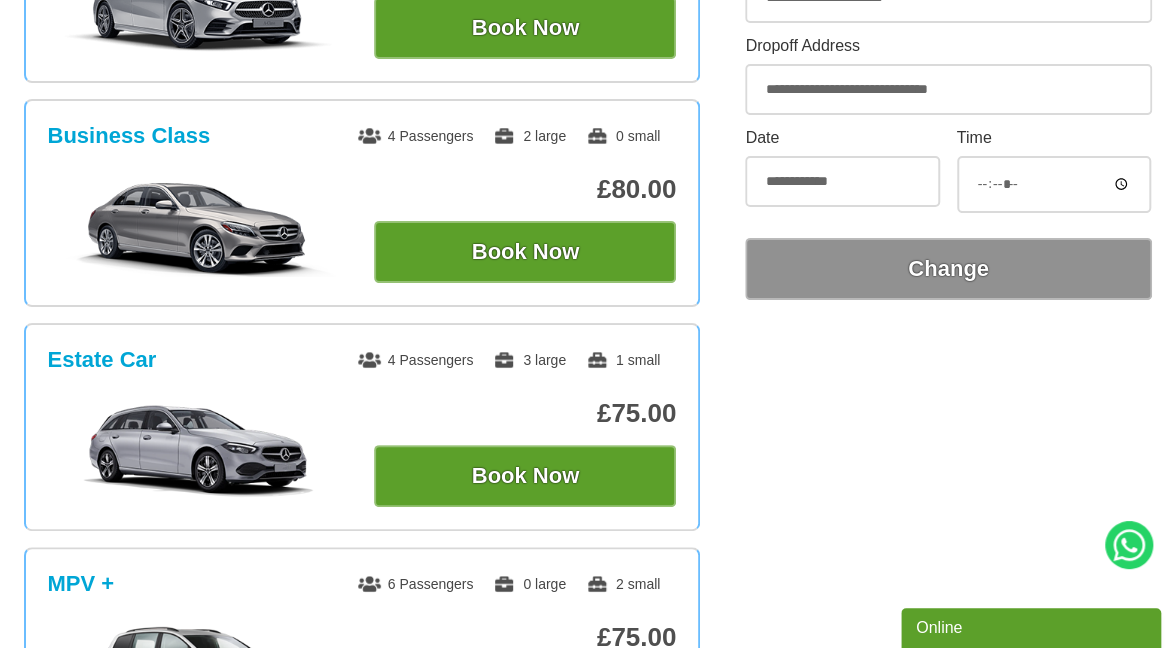 click on "4 Passengers" at bounding box center (416, 360) 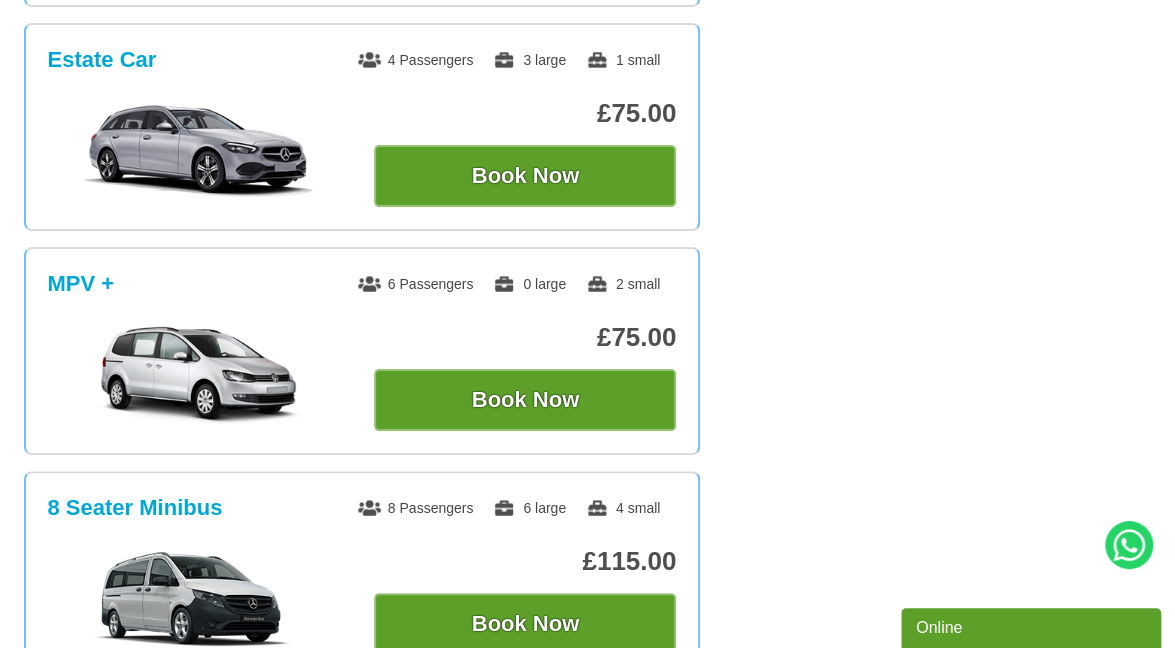 scroll, scrollTop: 700, scrollLeft: 0, axis: vertical 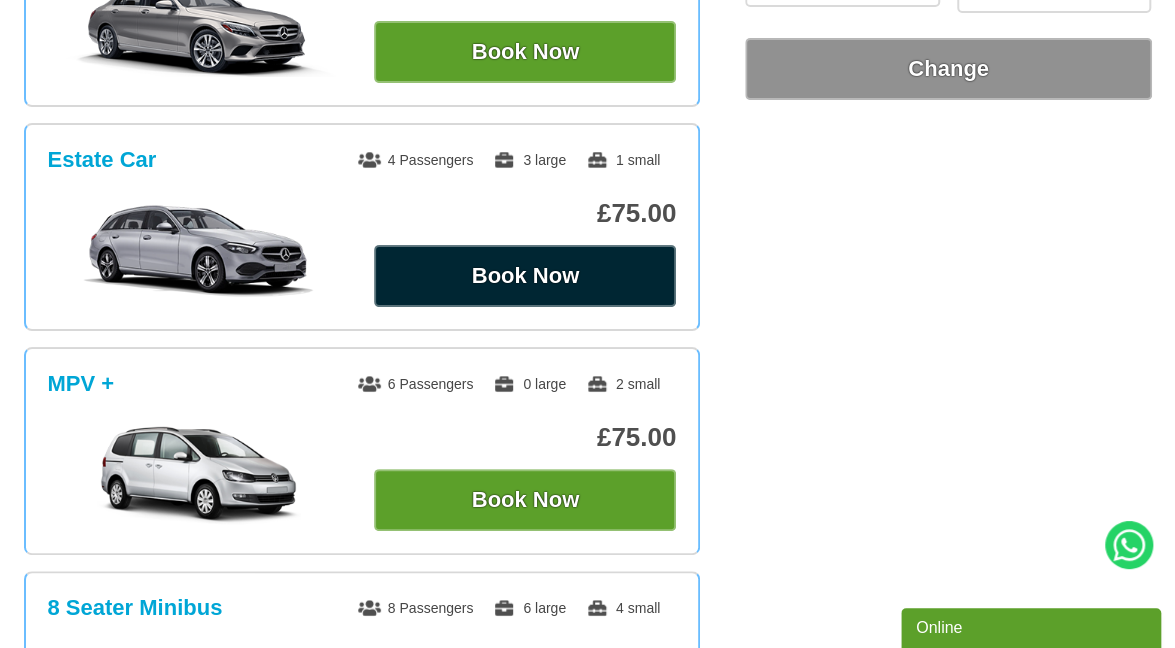 click on "Book Now" at bounding box center [525, 276] 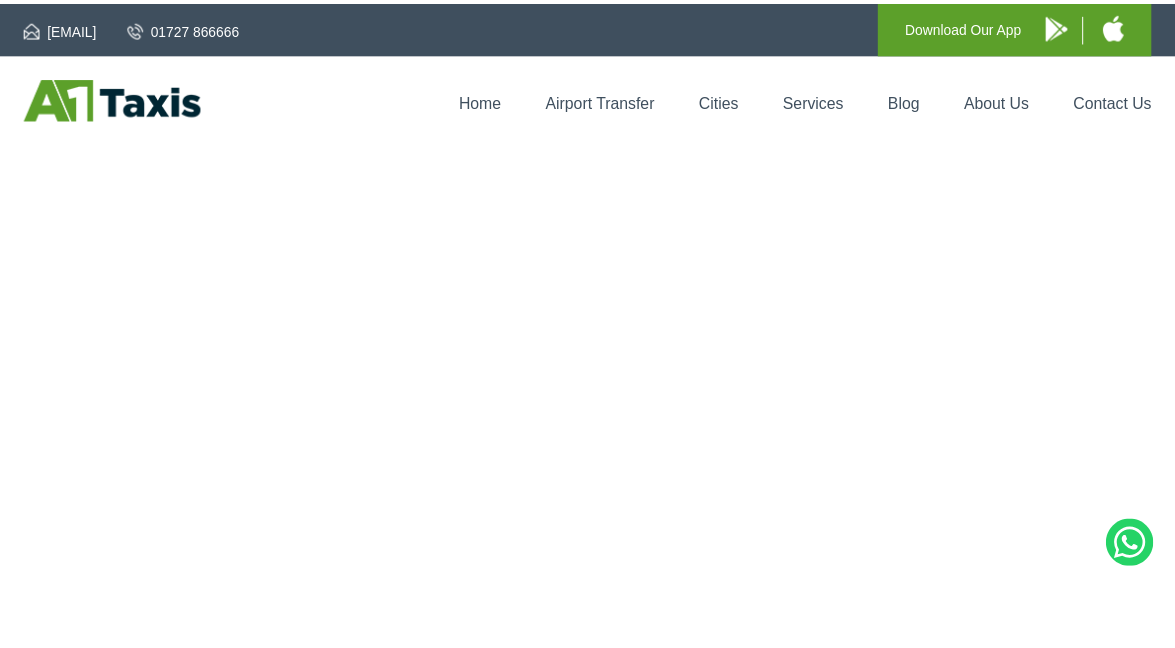 scroll, scrollTop: 0, scrollLeft: 0, axis: both 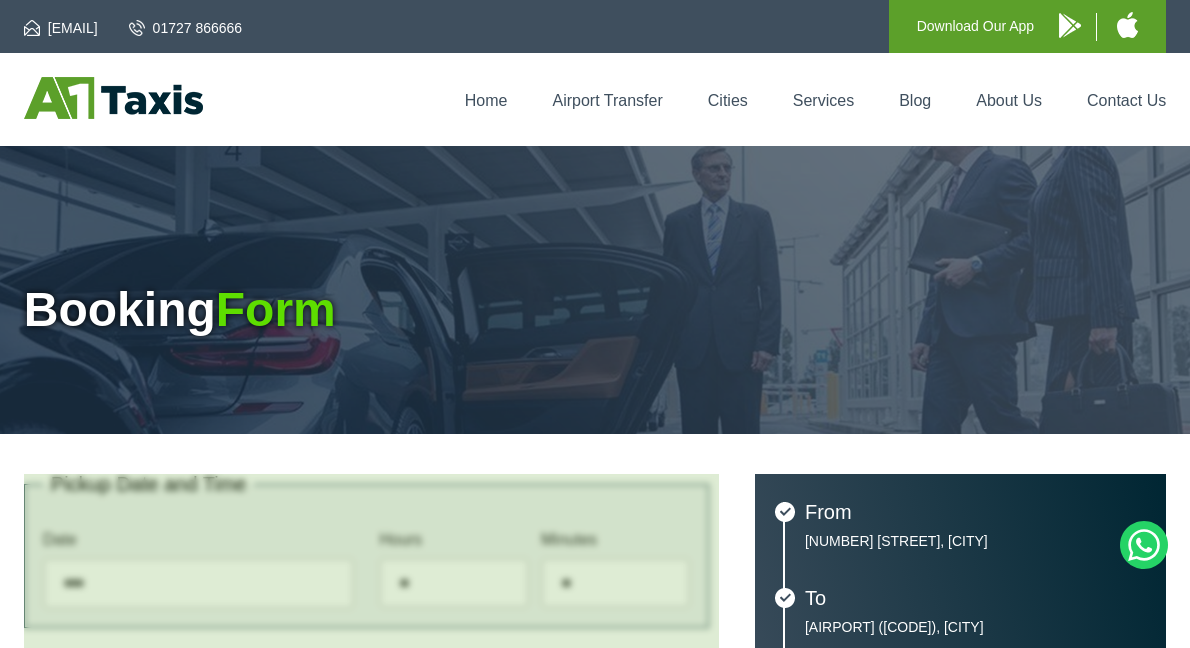 type on "**********" 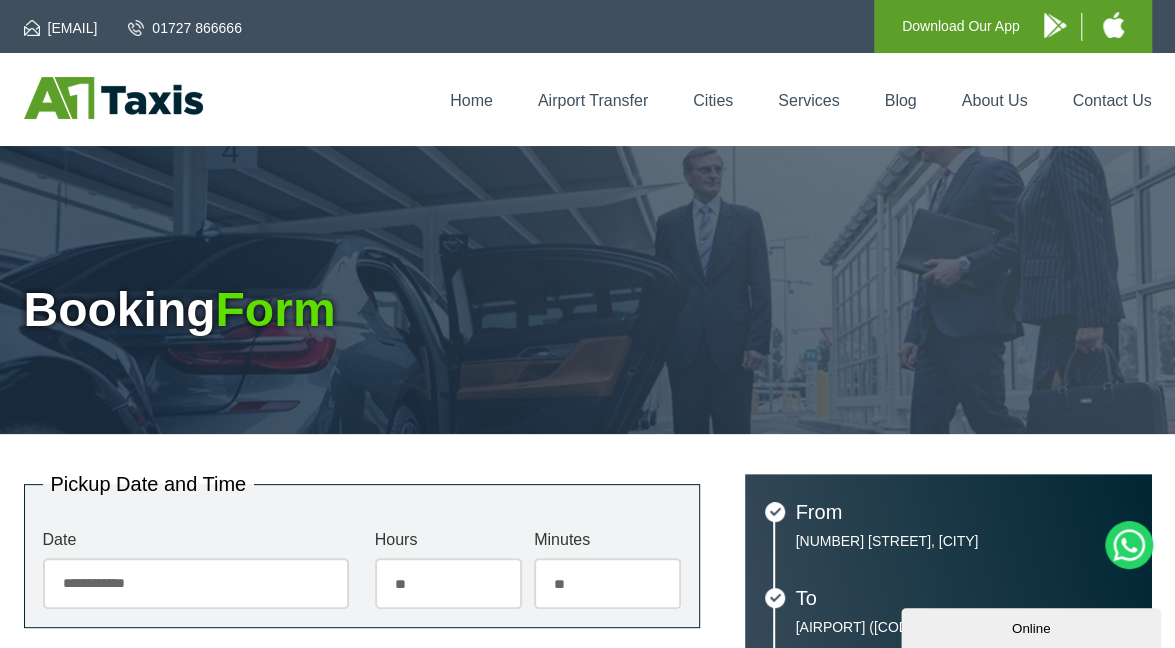 scroll, scrollTop: 0, scrollLeft: 0, axis: both 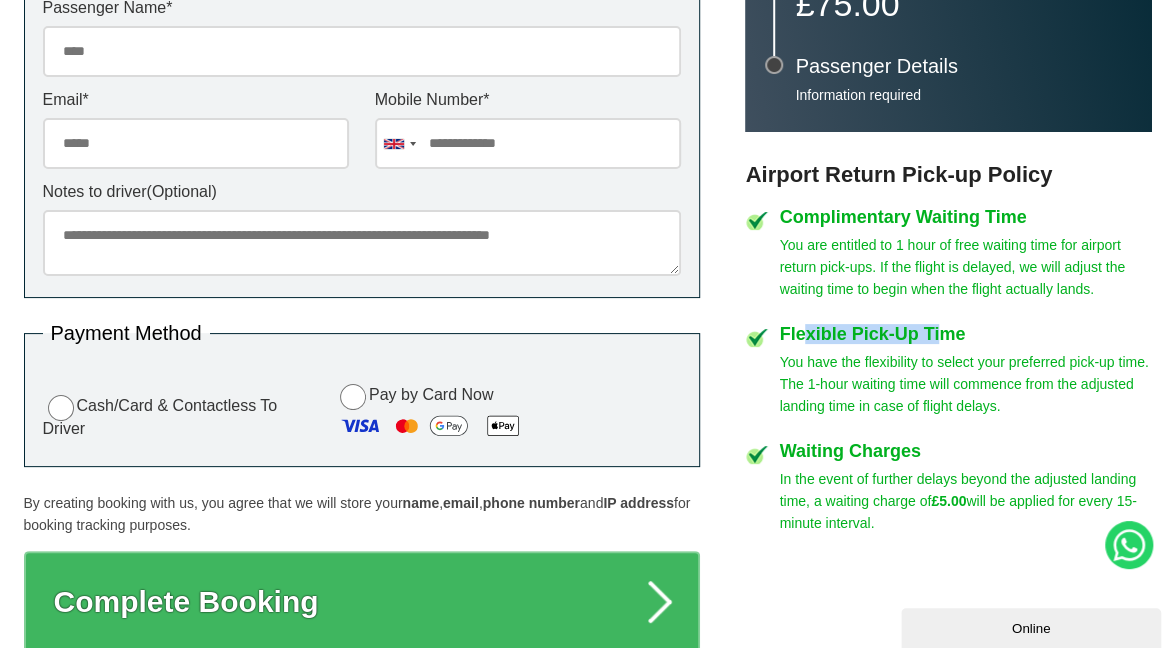 drag, startPoint x: 805, startPoint y: 333, endPoint x: 969, endPoint y: 404, distance: 178.70926 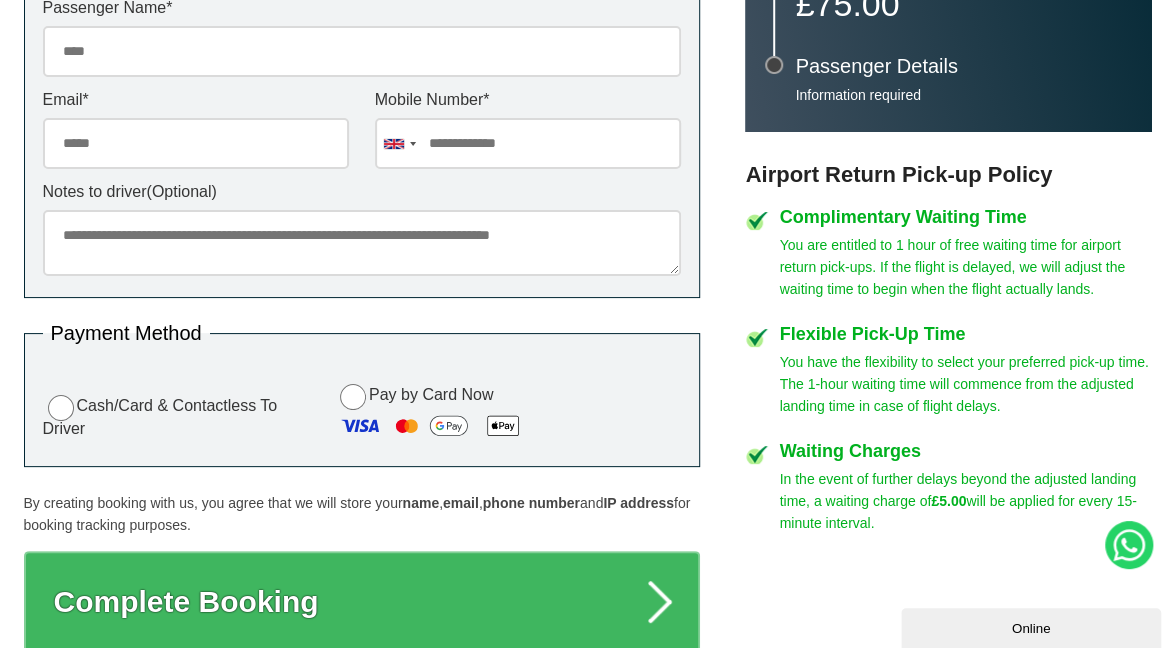 click on "You have the flexibility to select your preferred pick-up time.
The 1-hour waiting time will commence from the adjusted landing time
in case of flight delays." at bounding box center [965, 384] 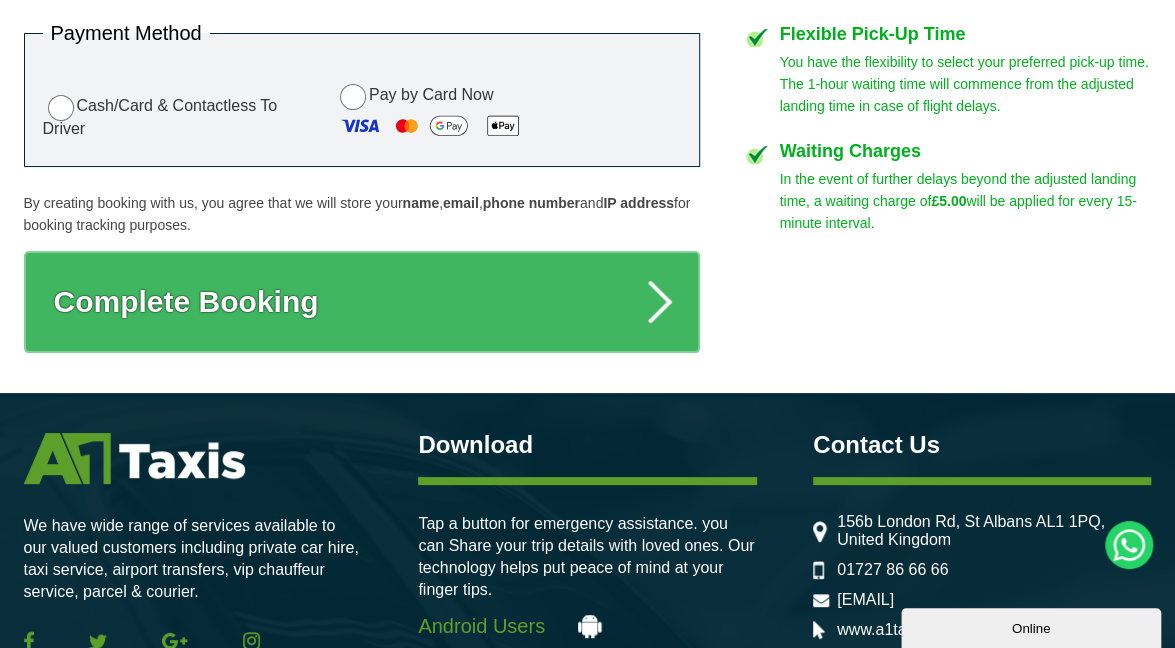 scroll, scrollTop: 1262, scrollLeft: 0, axis: vertical 